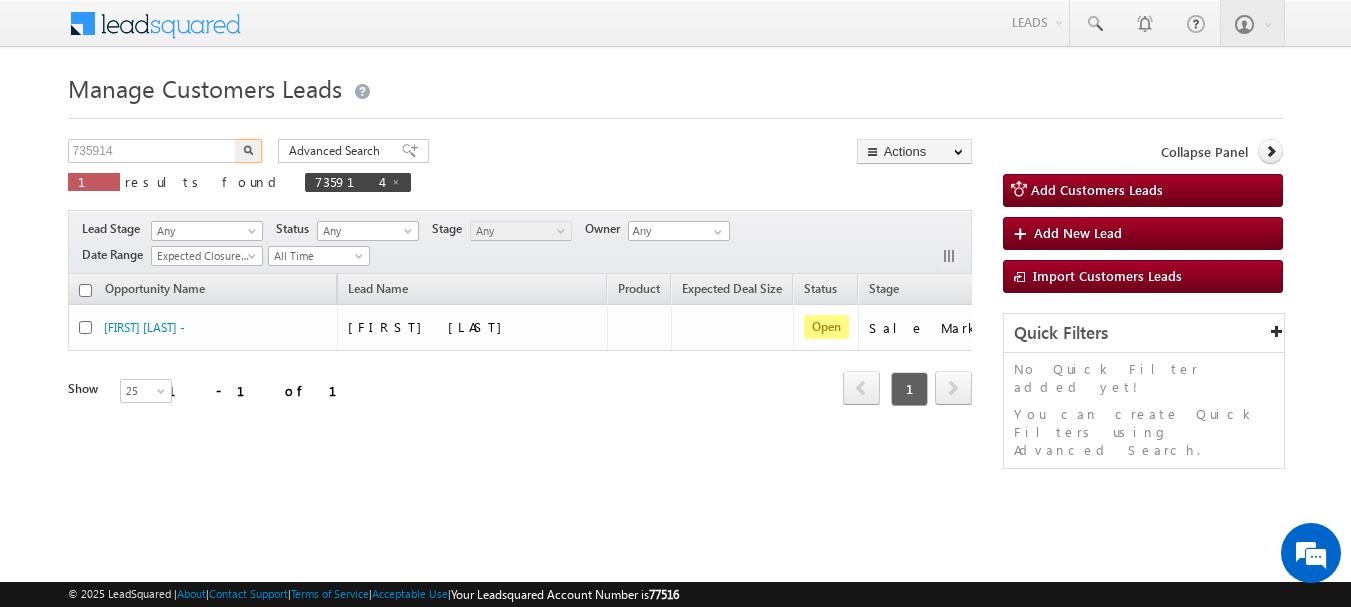 scroll, scrollTop: 0, scrollLeft: 0, axis: both 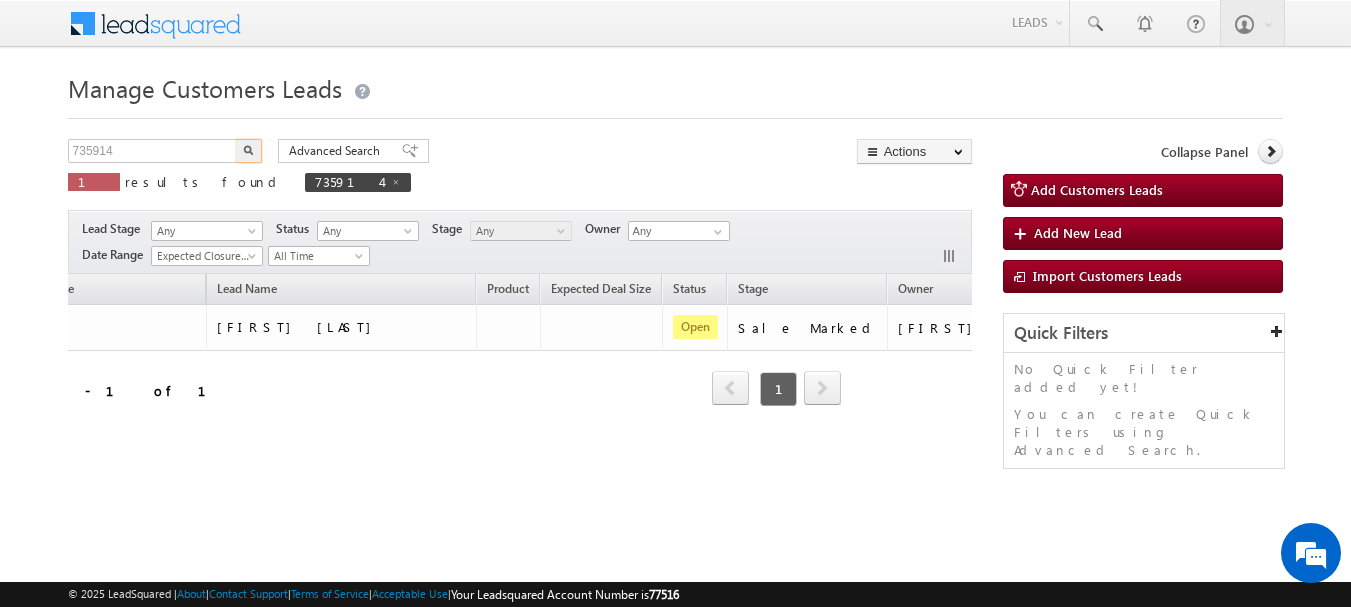 click on "Menu
Aman Yadav
sitar a11@k serve .co.i" at bounding box center [675, 283] 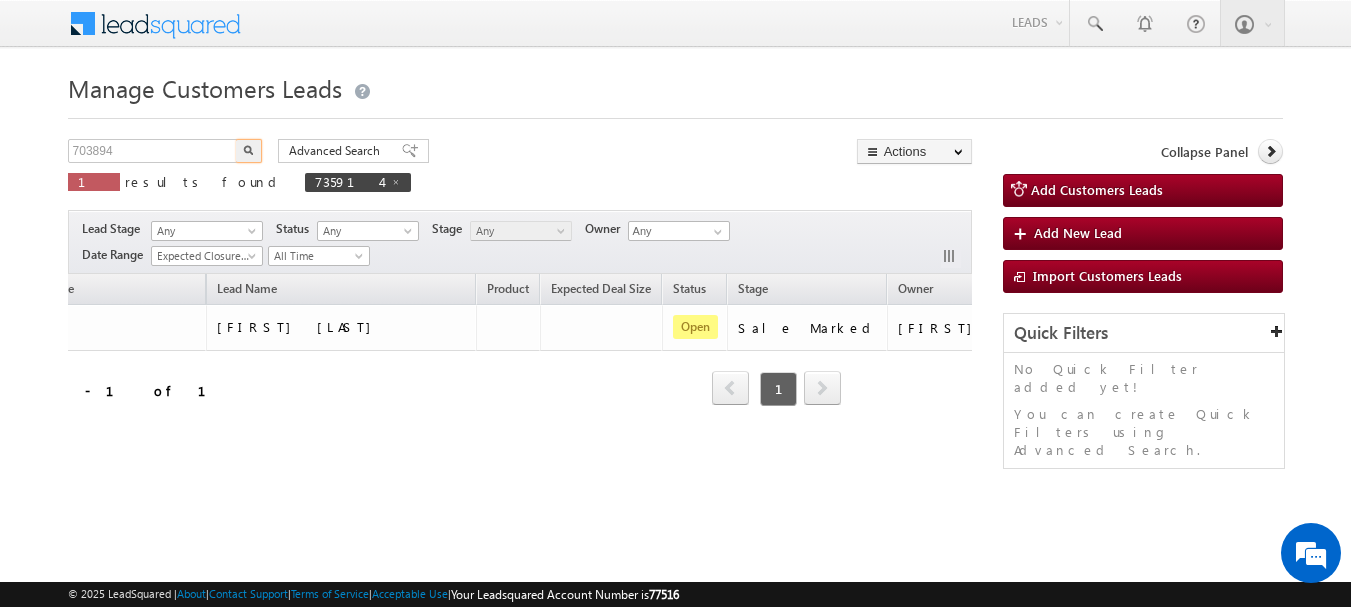 type on "703894" 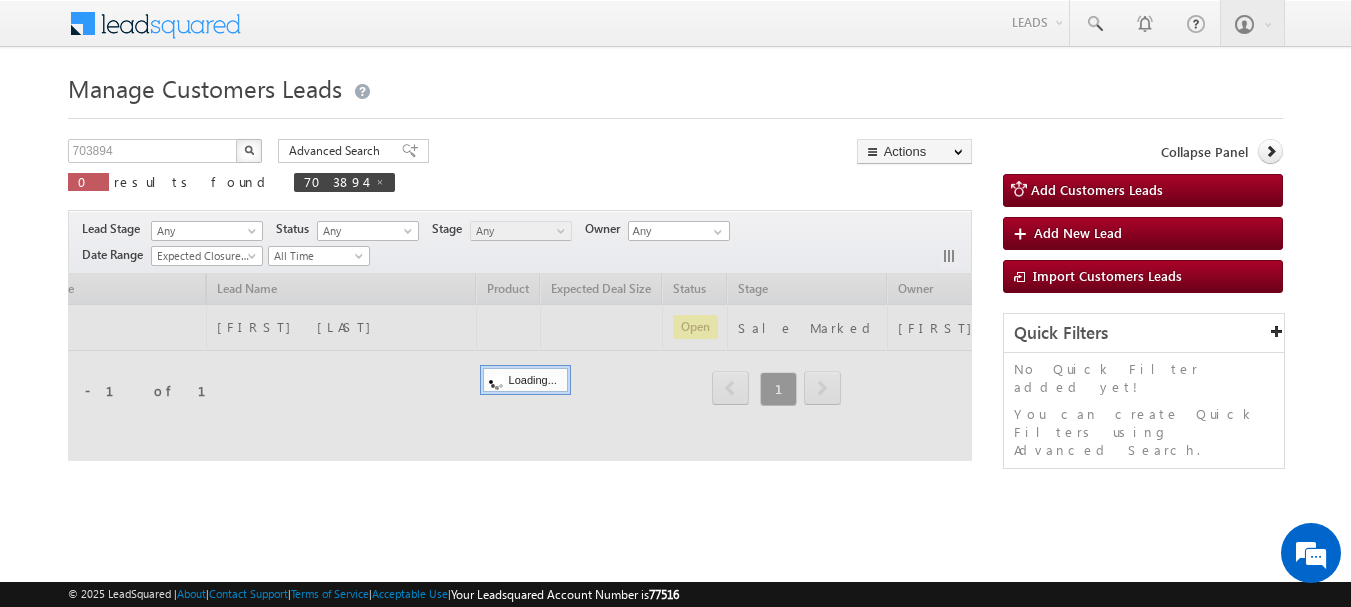 type 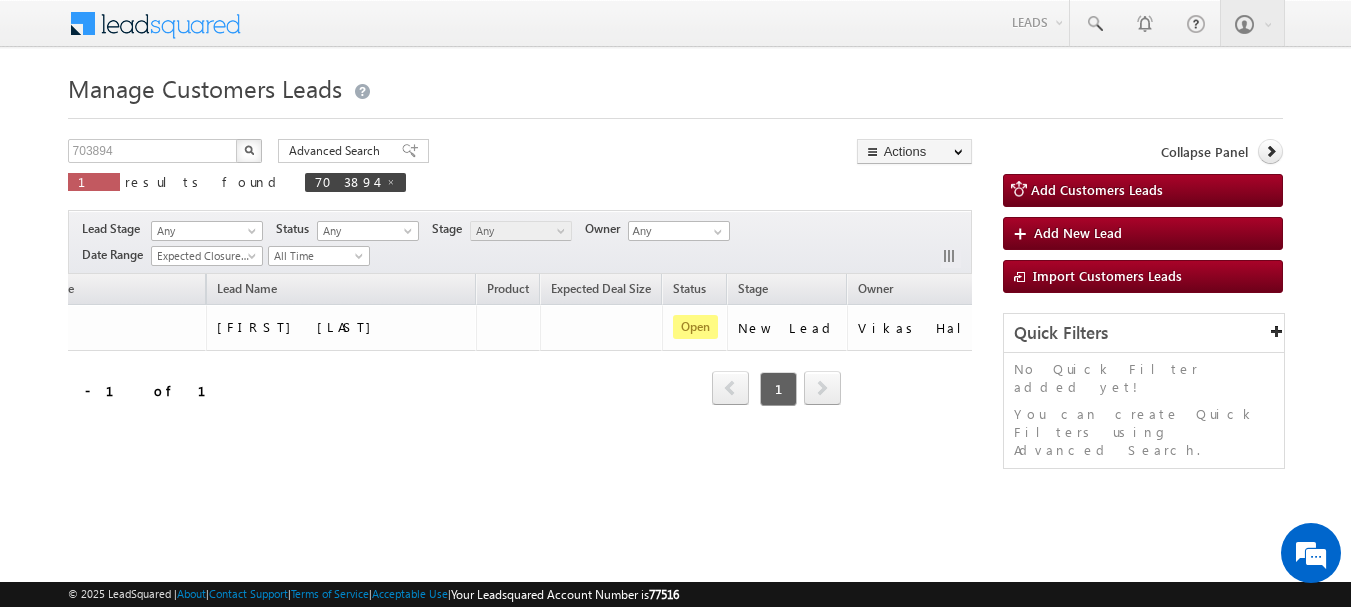 scroll, scrollTop: 0, scrollLeft: 0, axis: both 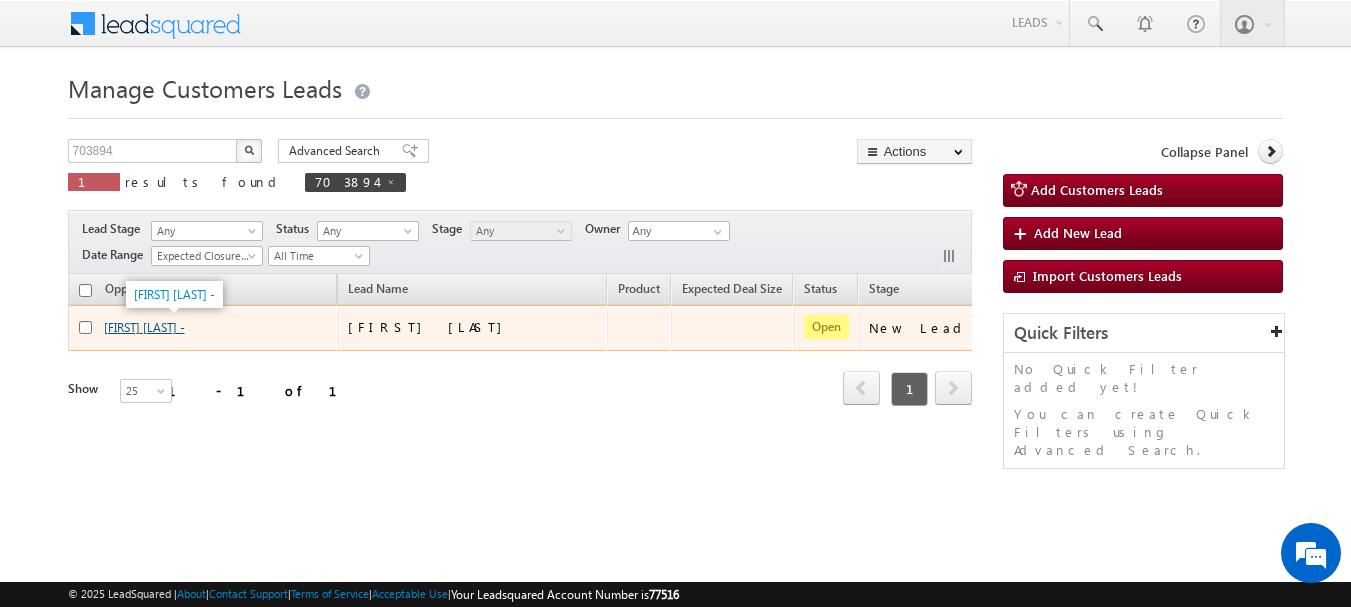 click on "[FIRST] [MIDDLE] [LAST] -" at bounding box center (144, 327) 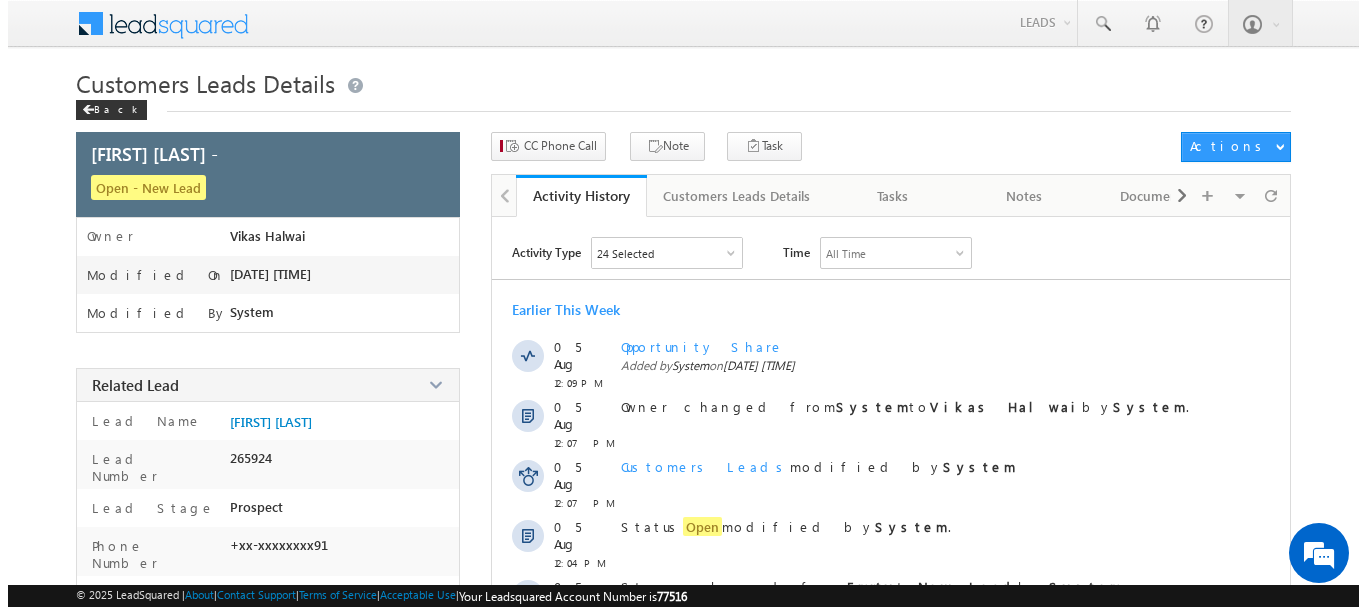 scroll, scrollTop: 0, scrollLeft: 0, axis: both 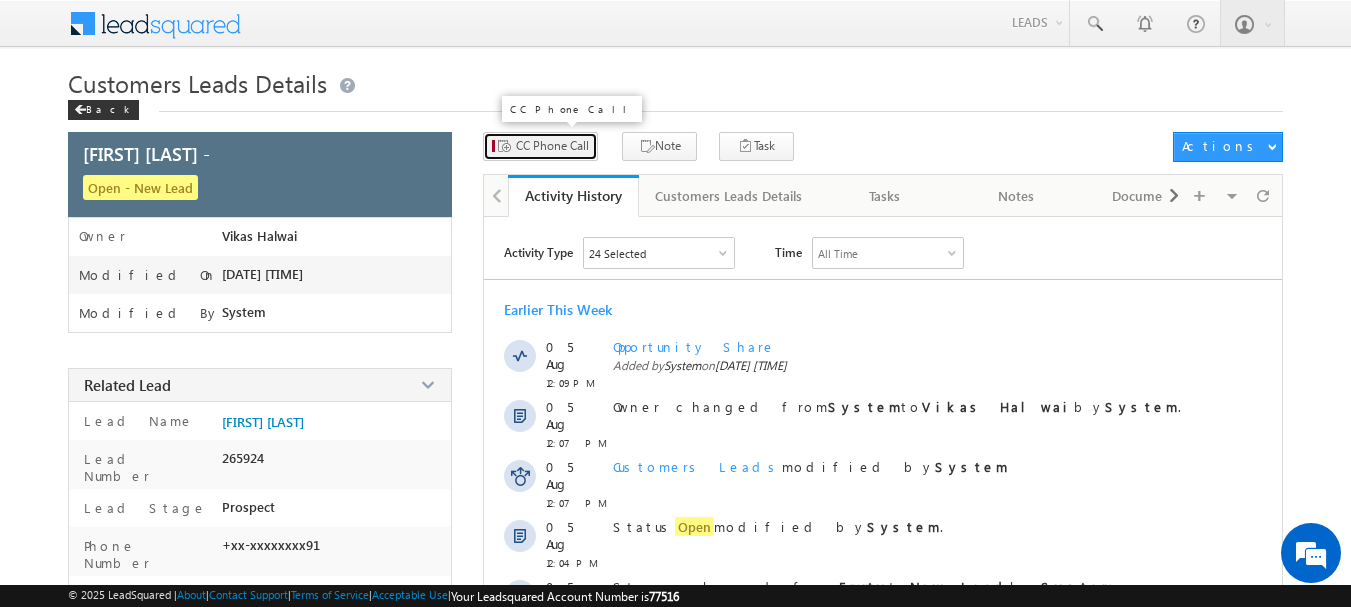 click on "CC Phone Call" at bounding box center [552, 146] 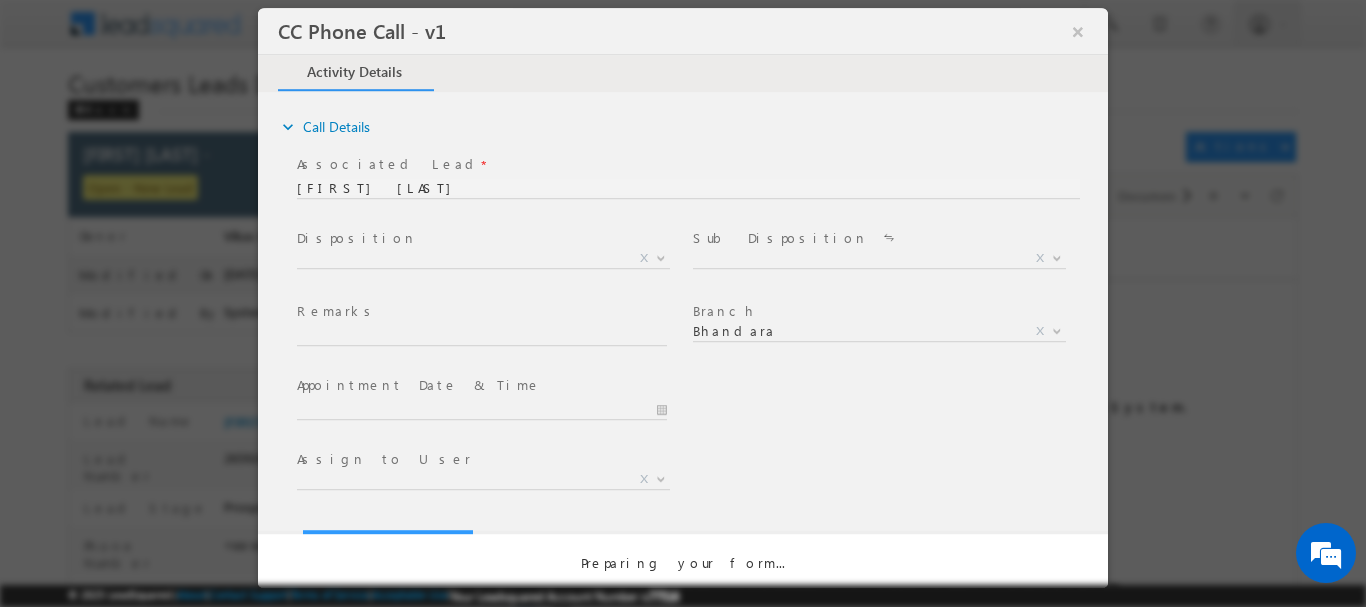 scroll, scrollTop: 0, scrollLeft: 0, axis: both 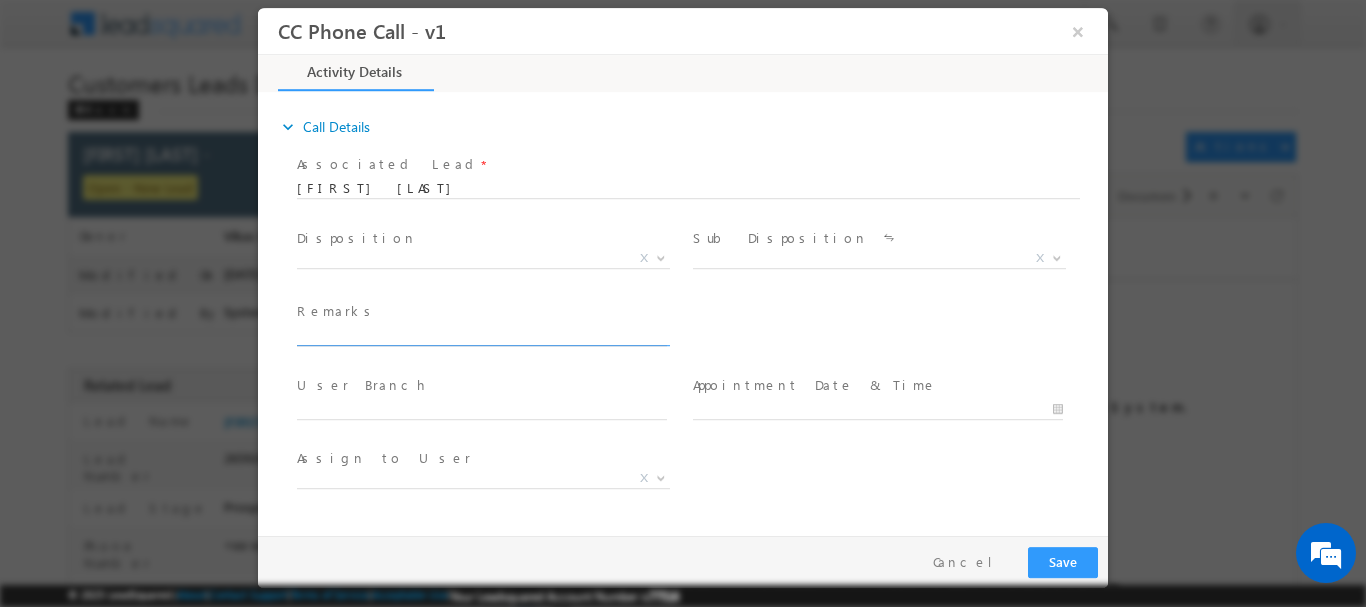 click at bounding box center [482, 335] 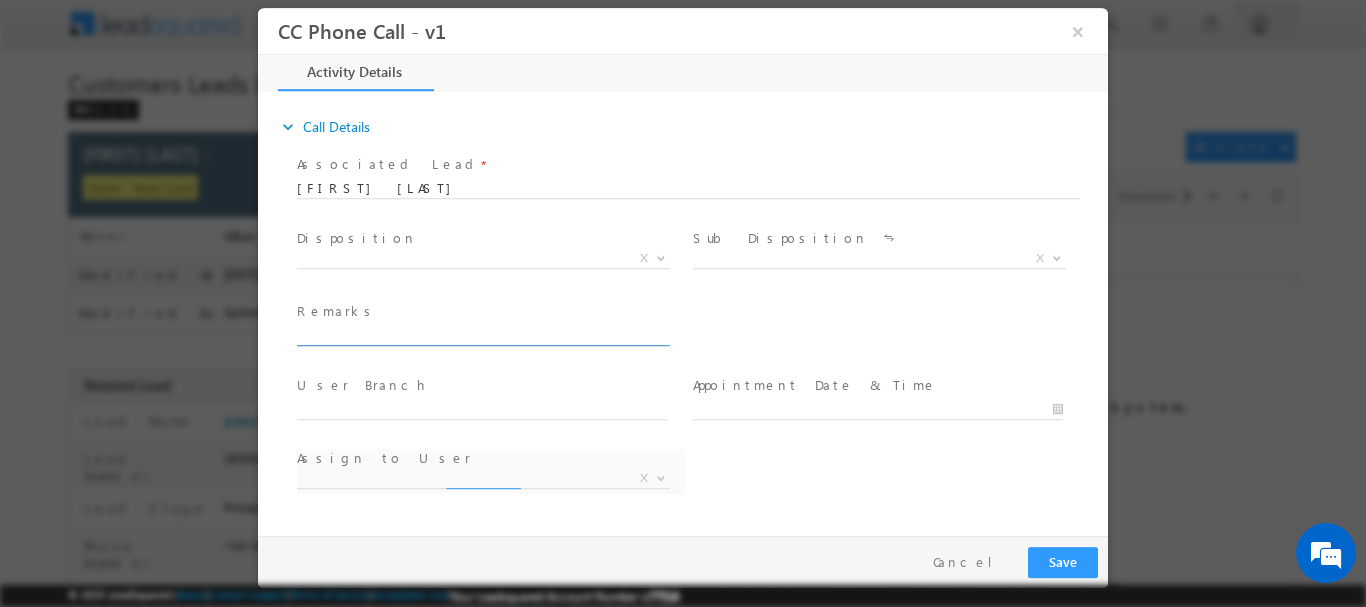type on "[PIN CODE]" 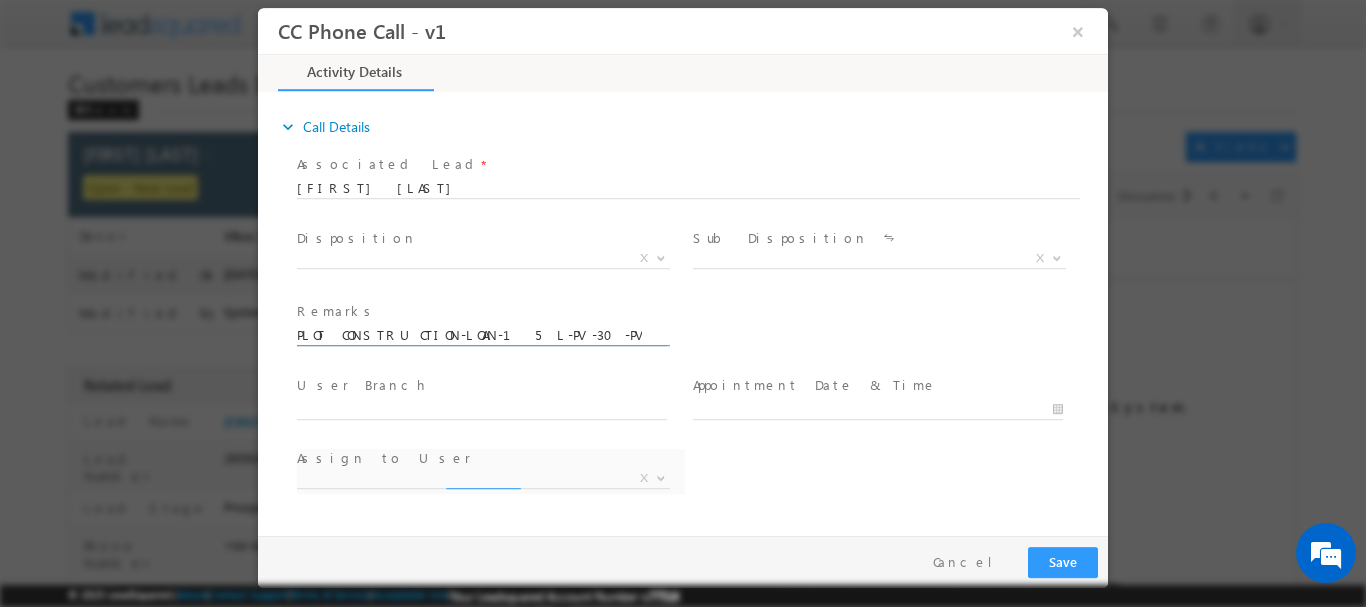 scroll, scrollTop: 0, scrollLeft: 429, axis: horizontal 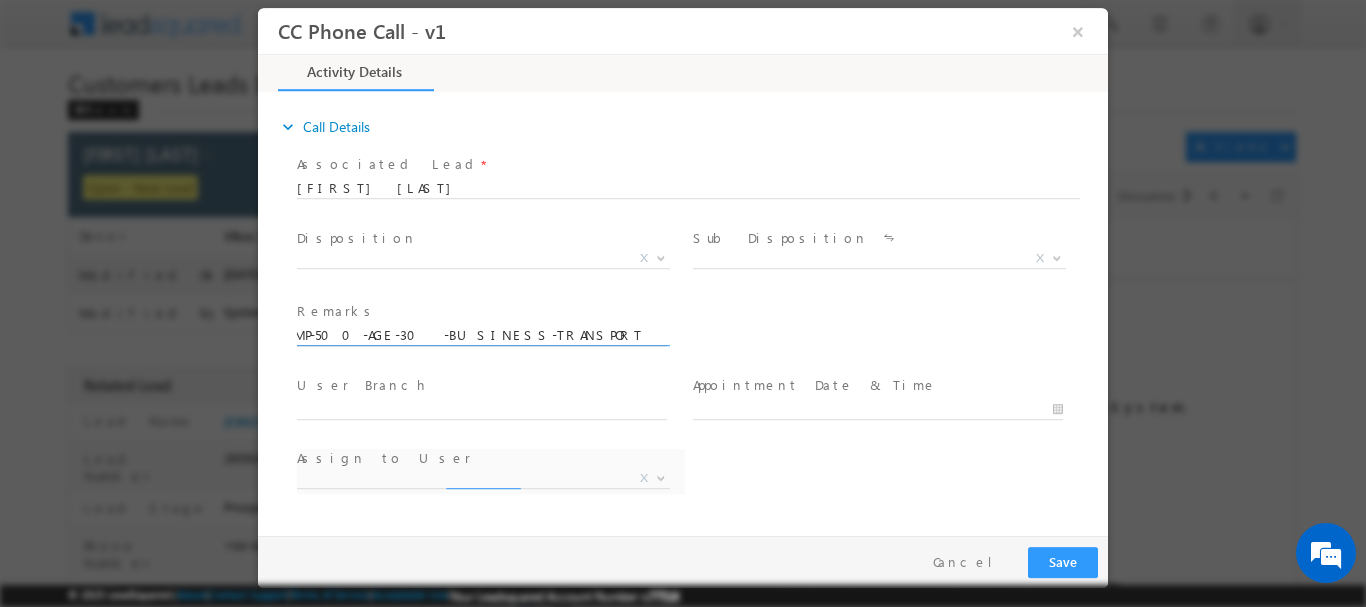 select on "kamlesh.dhakate@sgrlimited.in" 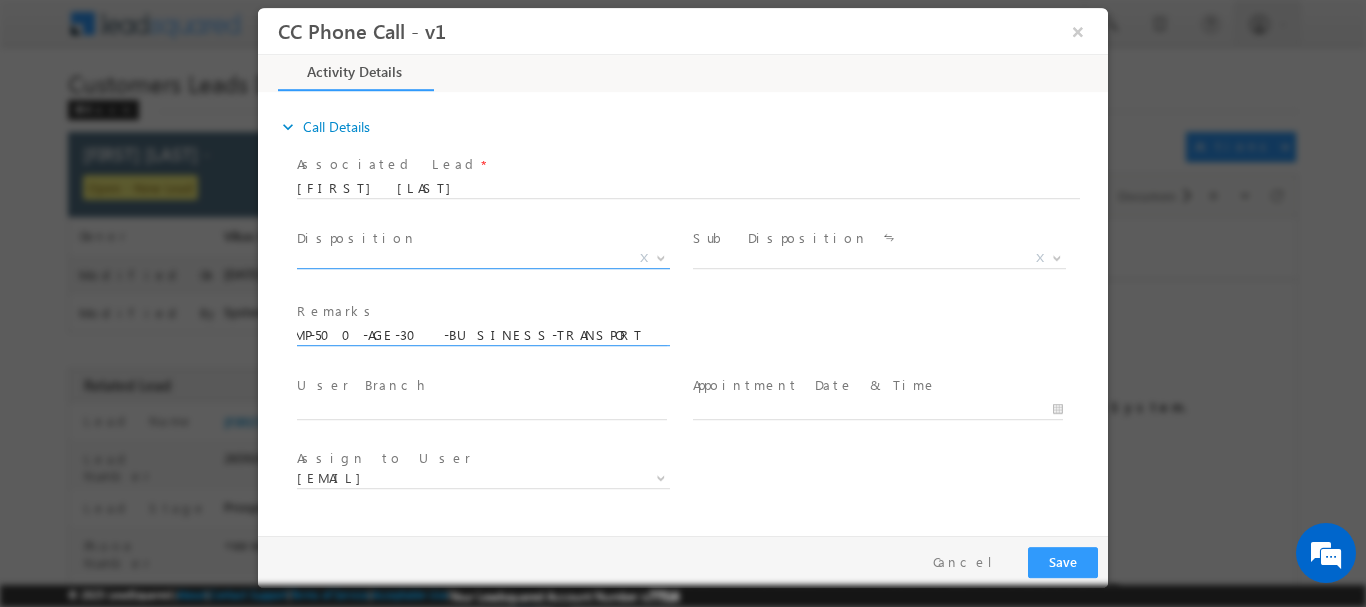 type on "[PIN CODE]" 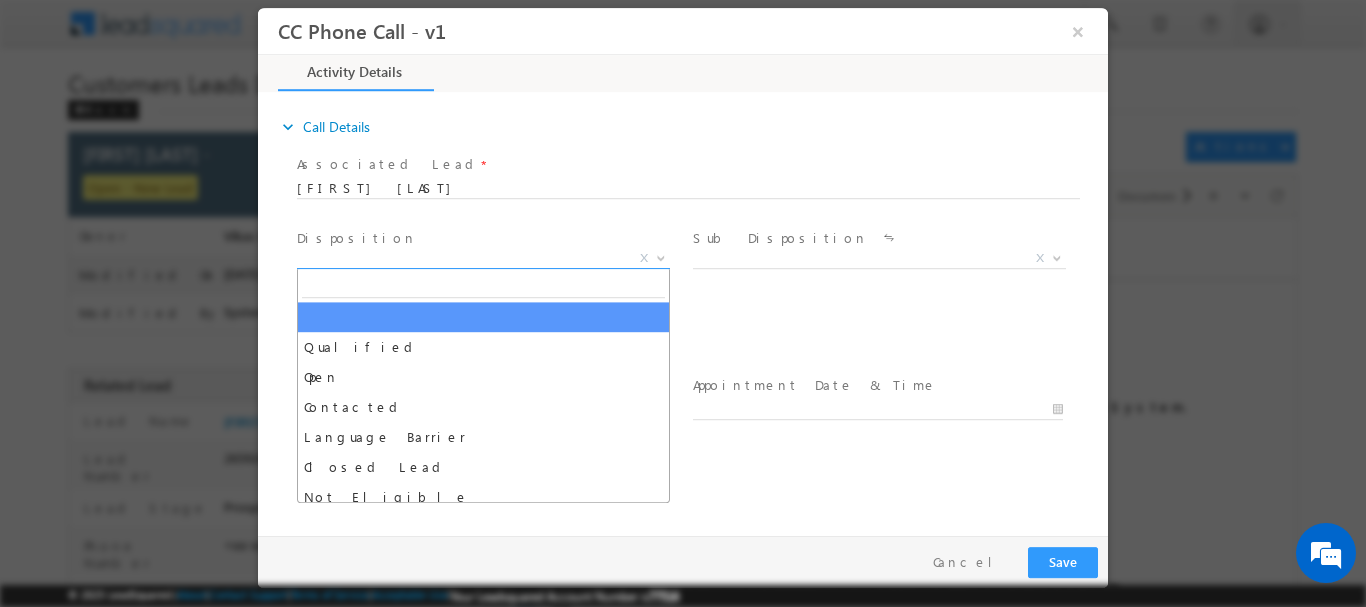 click at bounding box center (661, 256) 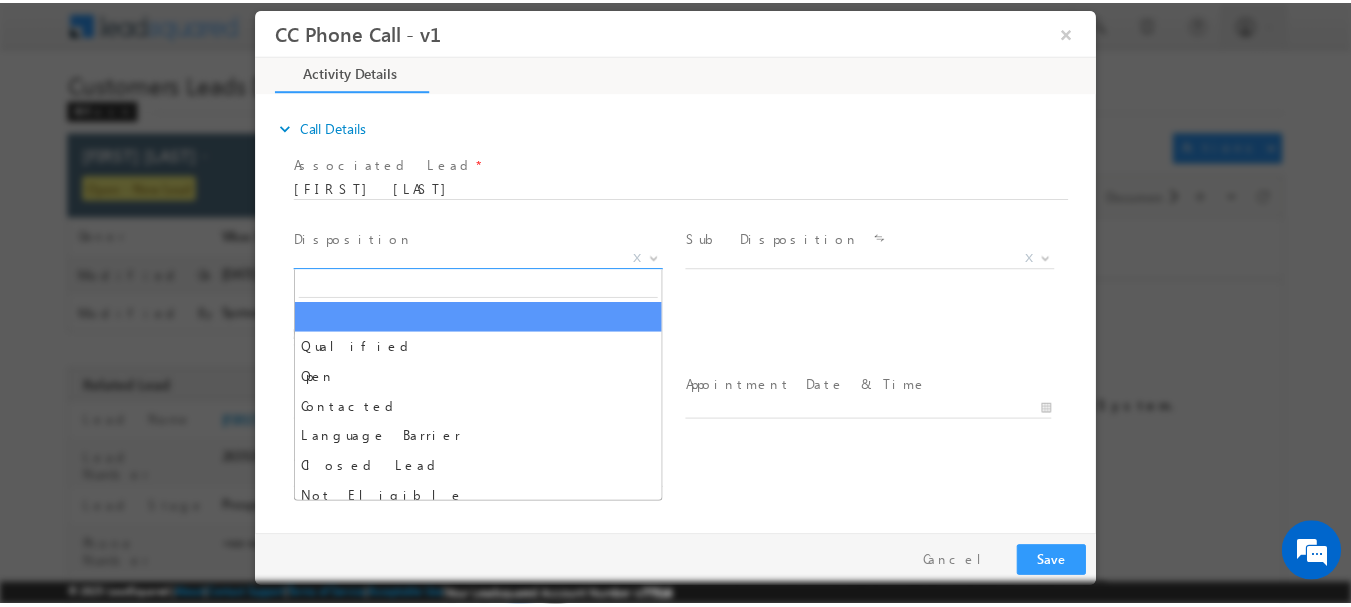scroll, scrollTop: 0, scrollLeft: 0, axis: both 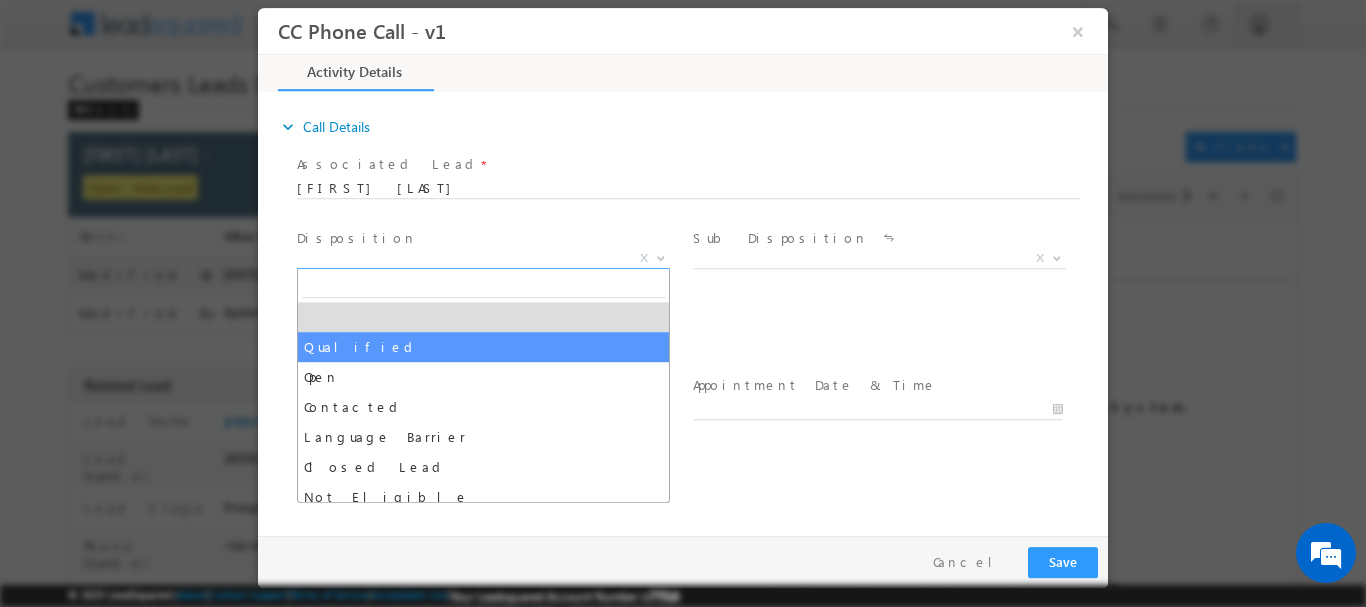 select on "Qualified" 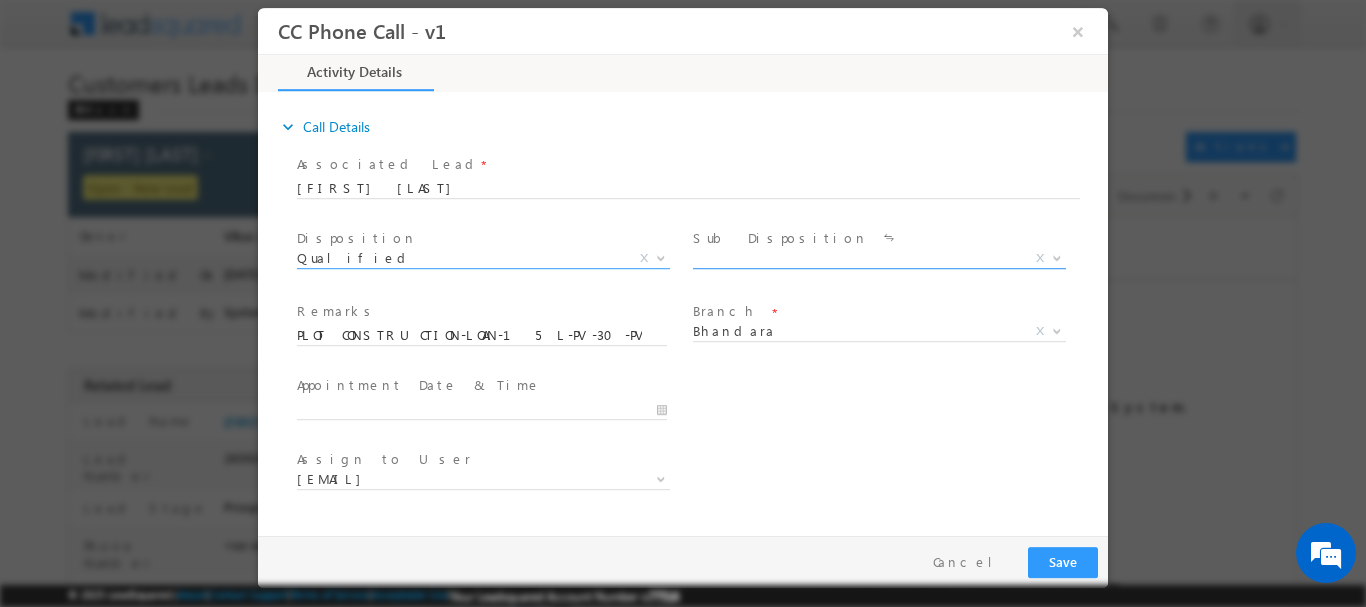 click at bounding box center [1057, 256] 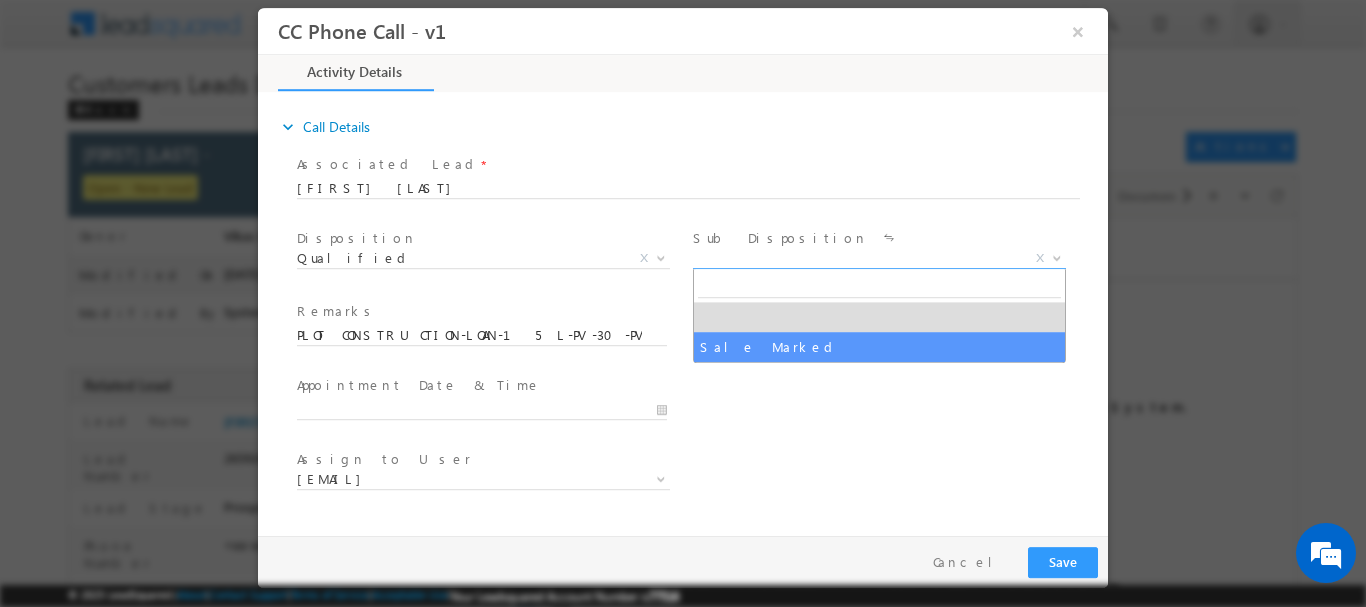 select on "Sale Marked" 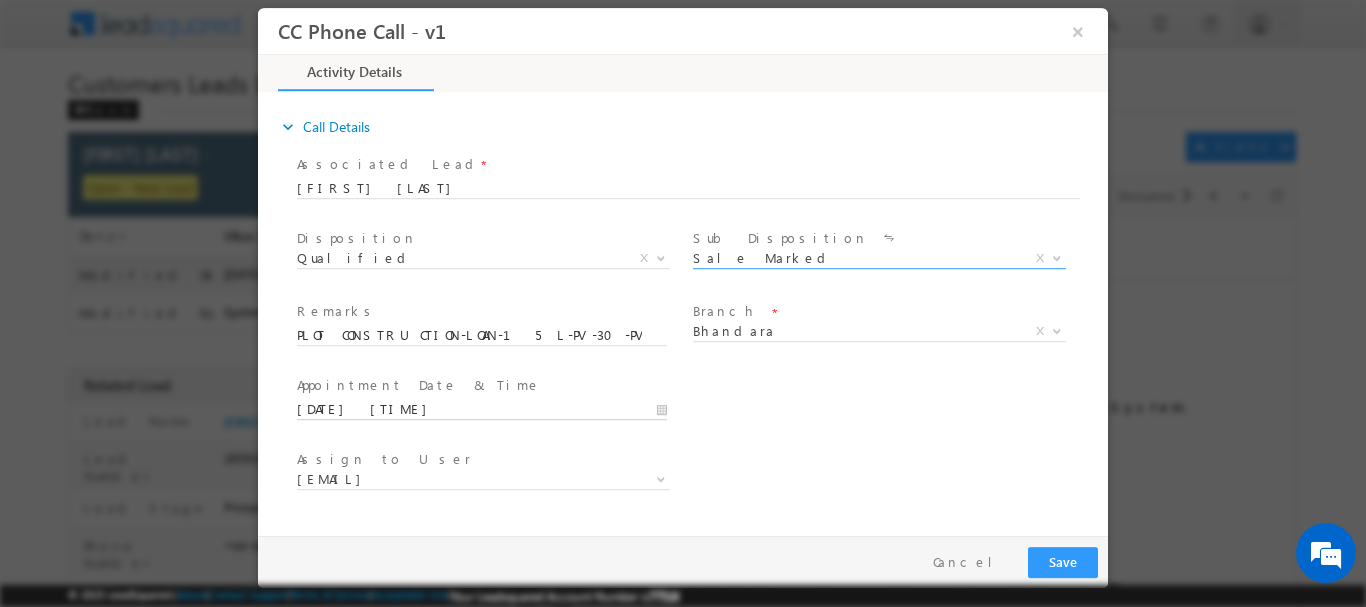 click on "08/08/2025 12:18 PM" at bounding box center (482, 409) 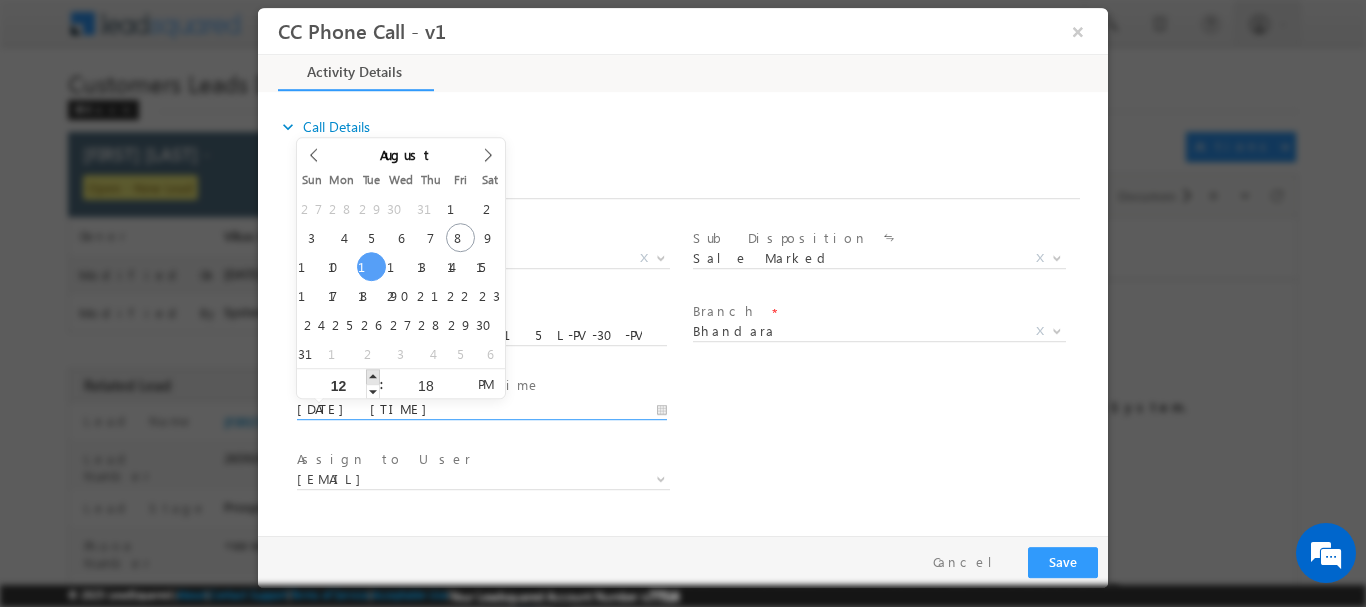 type on "08/12/2025 1:18 PM" 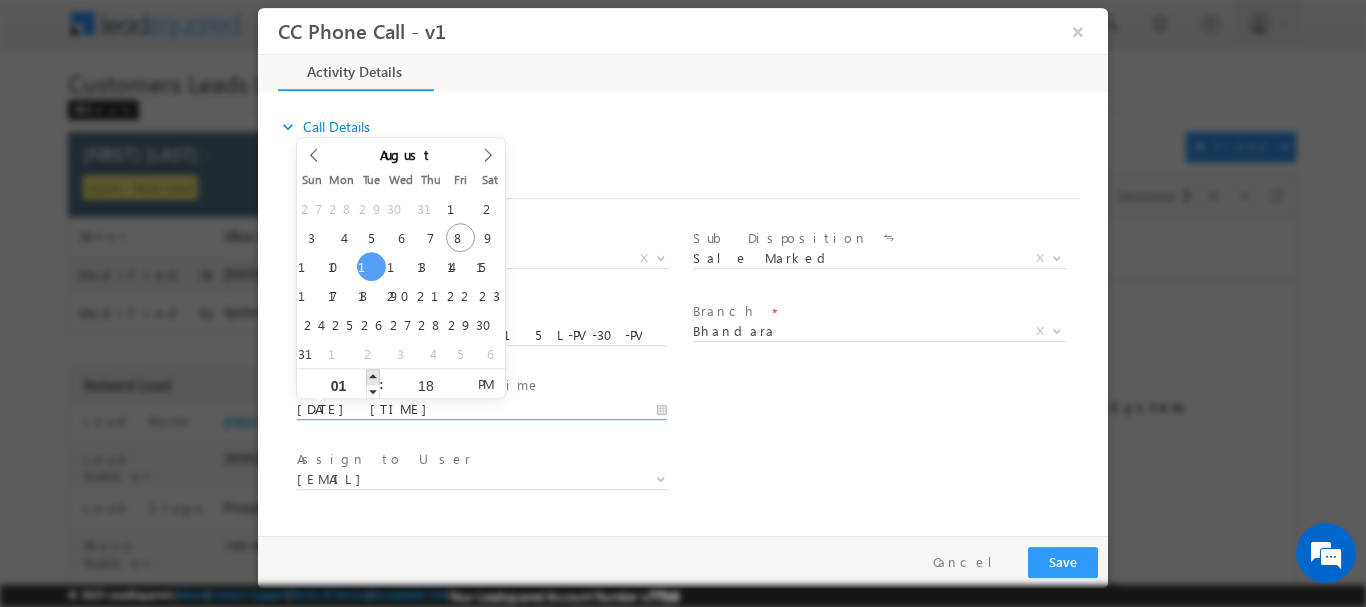 click at bounding box center [373, 375] 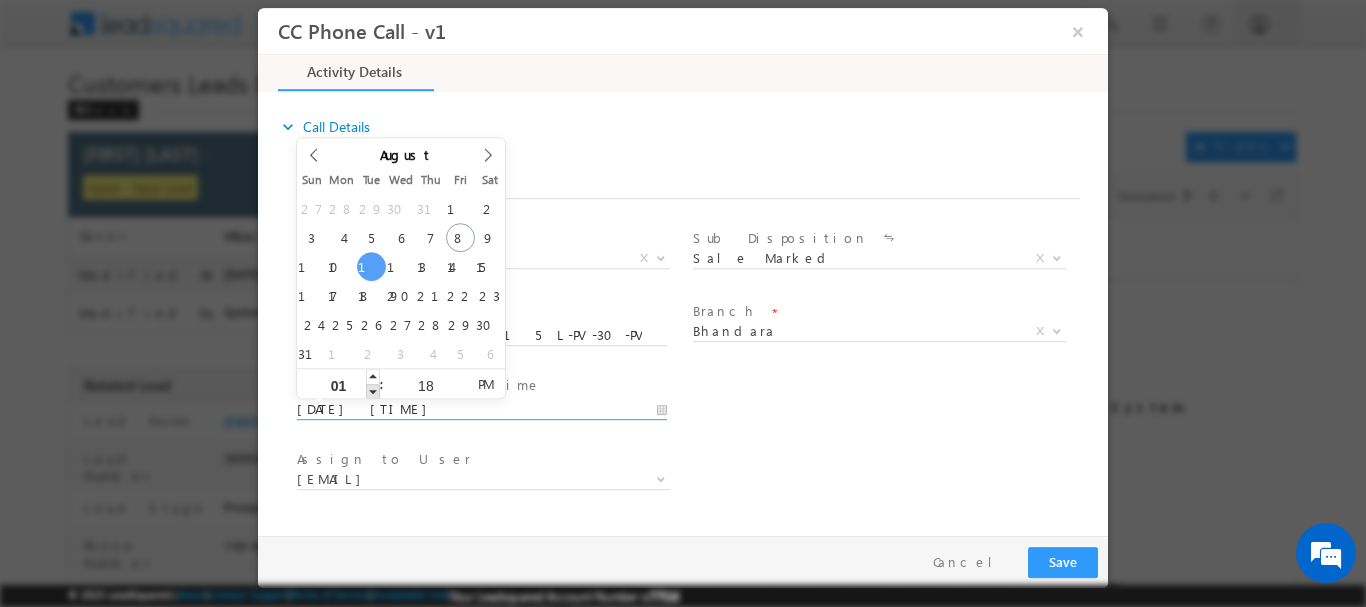 type on "08/12/2025 12:18 PM" 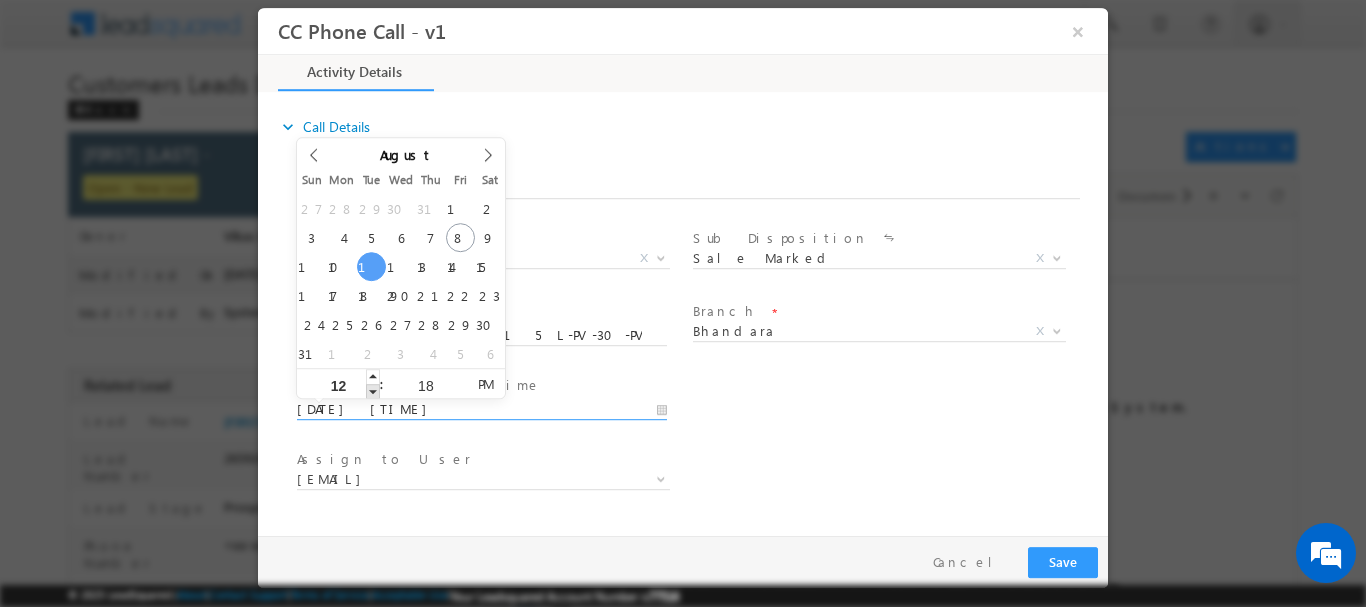 click at bounding box center [373, 390] 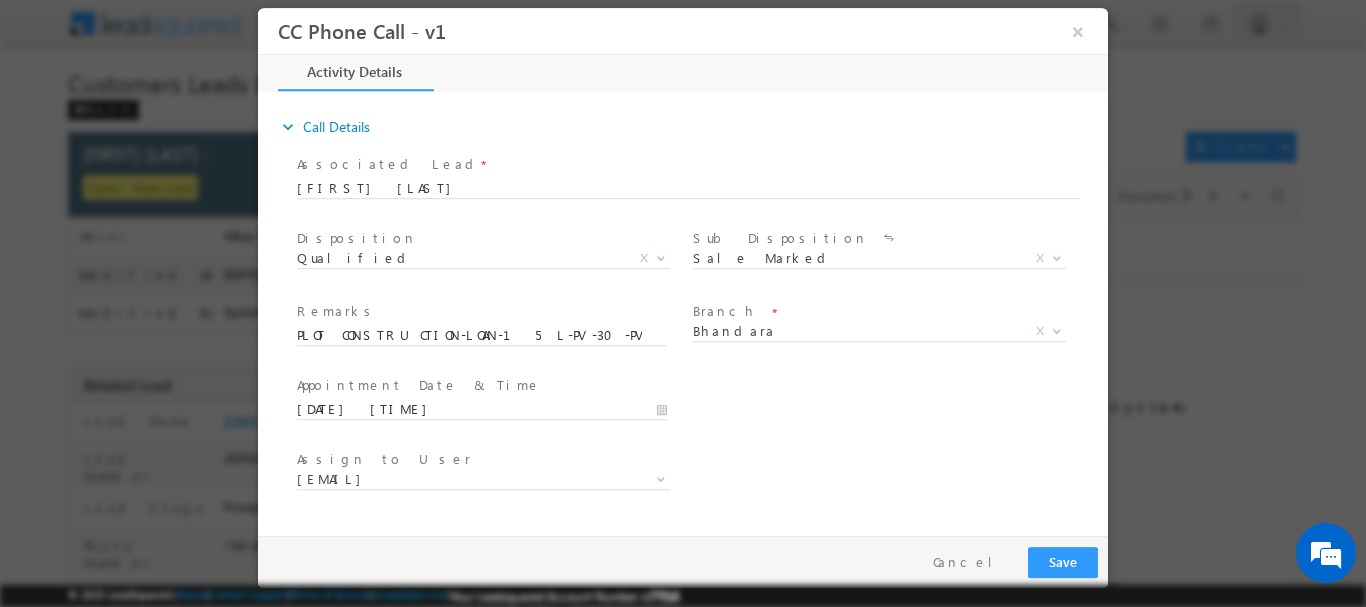 click on "User Branch
*
Appointment Date & Time
*
08/12/2025 12:18 PM" at bounding box center [700, 407] 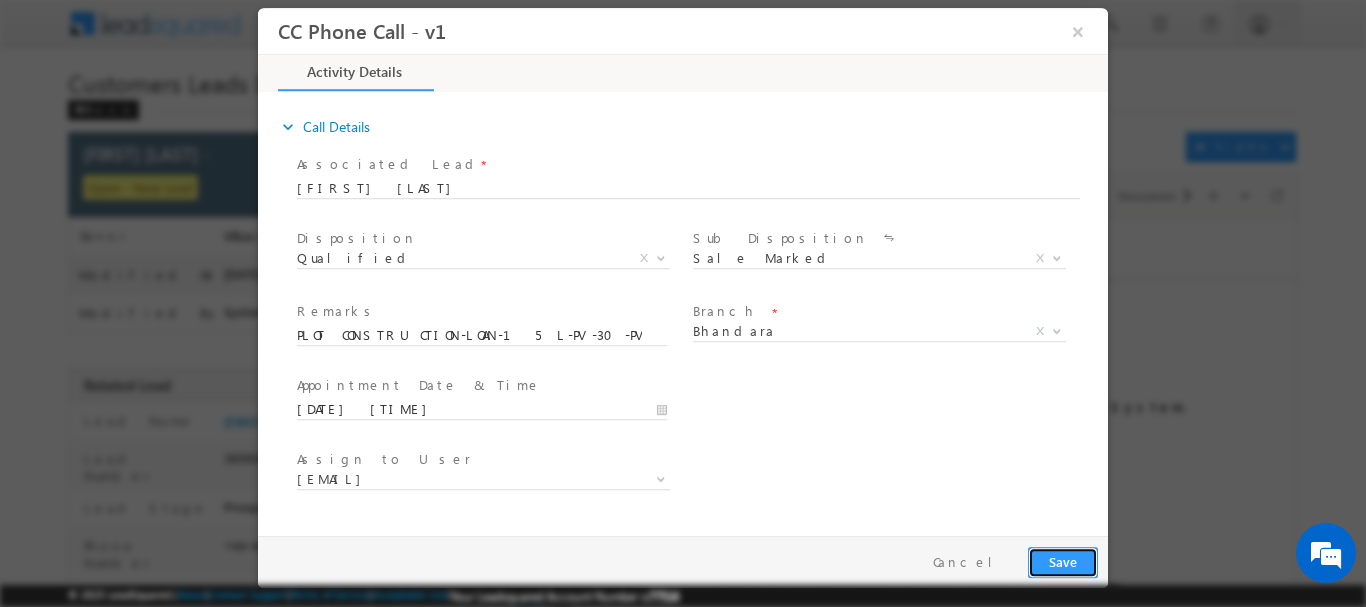 click on "Save" at bounding box center (1063, 561) 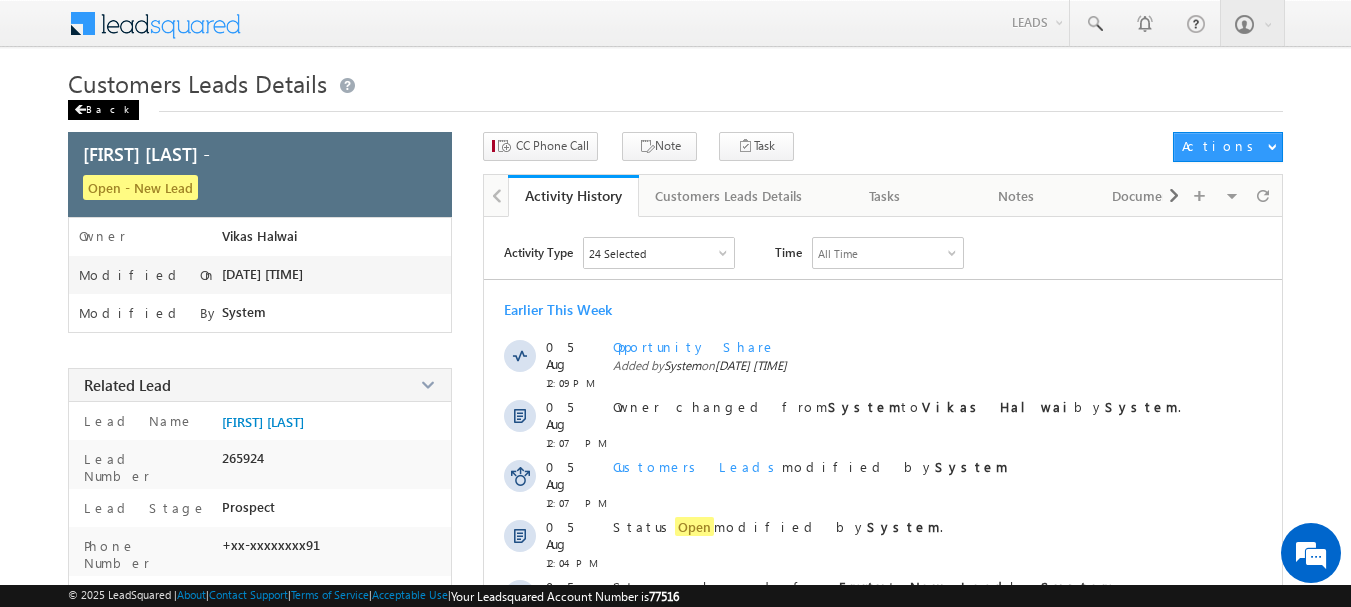 click on "Back" at bounding box center [103, 110] 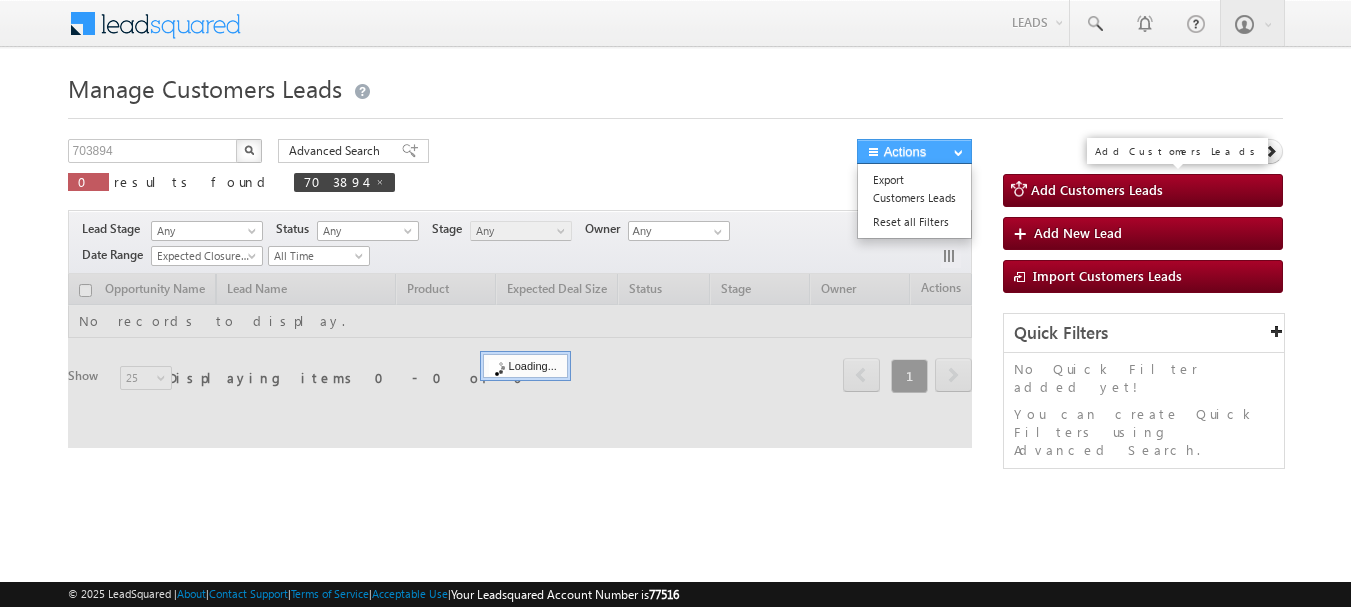 scroll, scrollTop: 0, scrollLeft: 0, axis: both 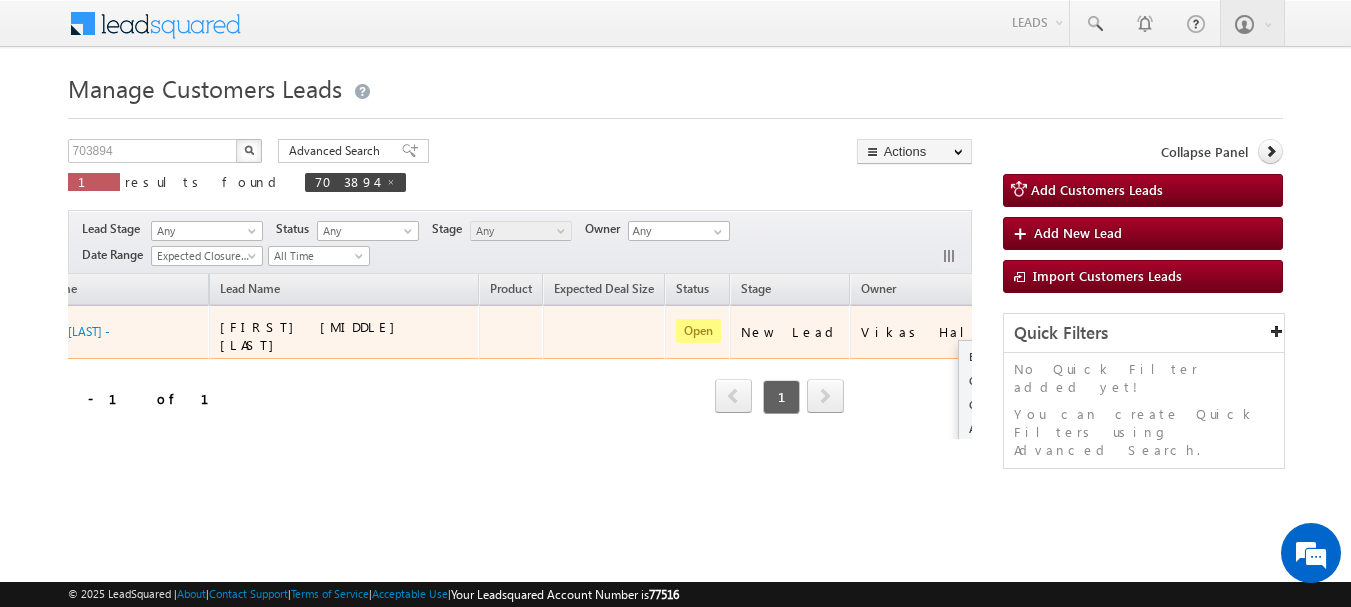 click at bounding box center [1049, 331] 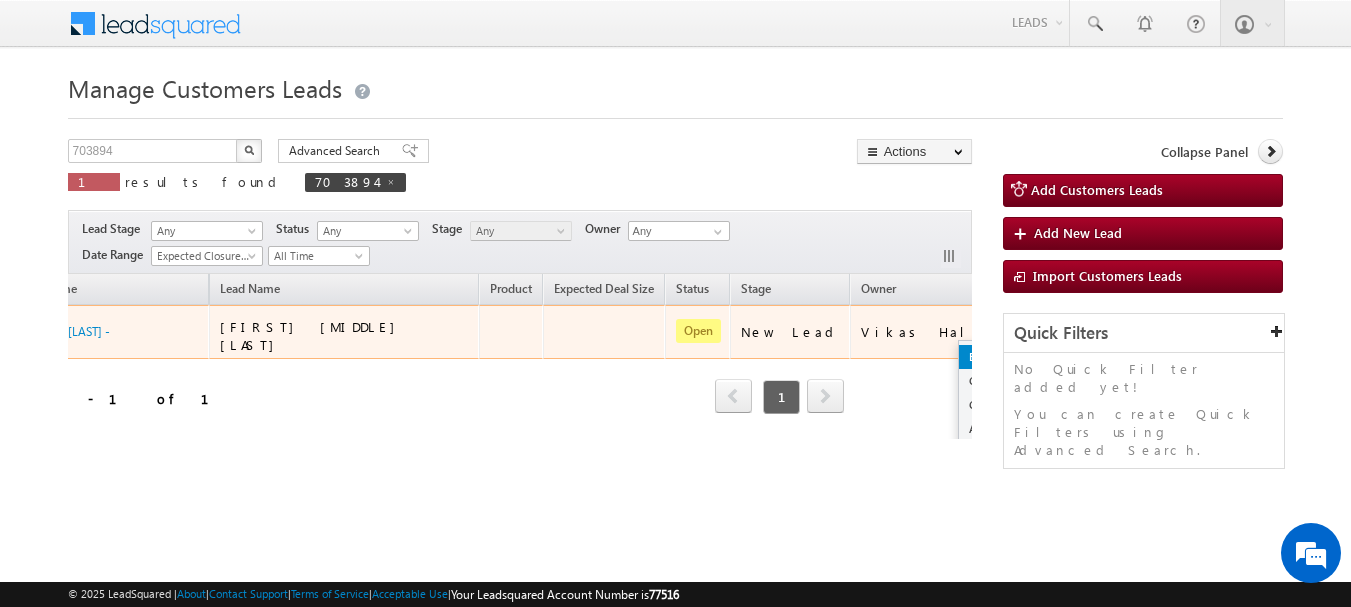 click on "Edit" at bounding box center [1009, 357] 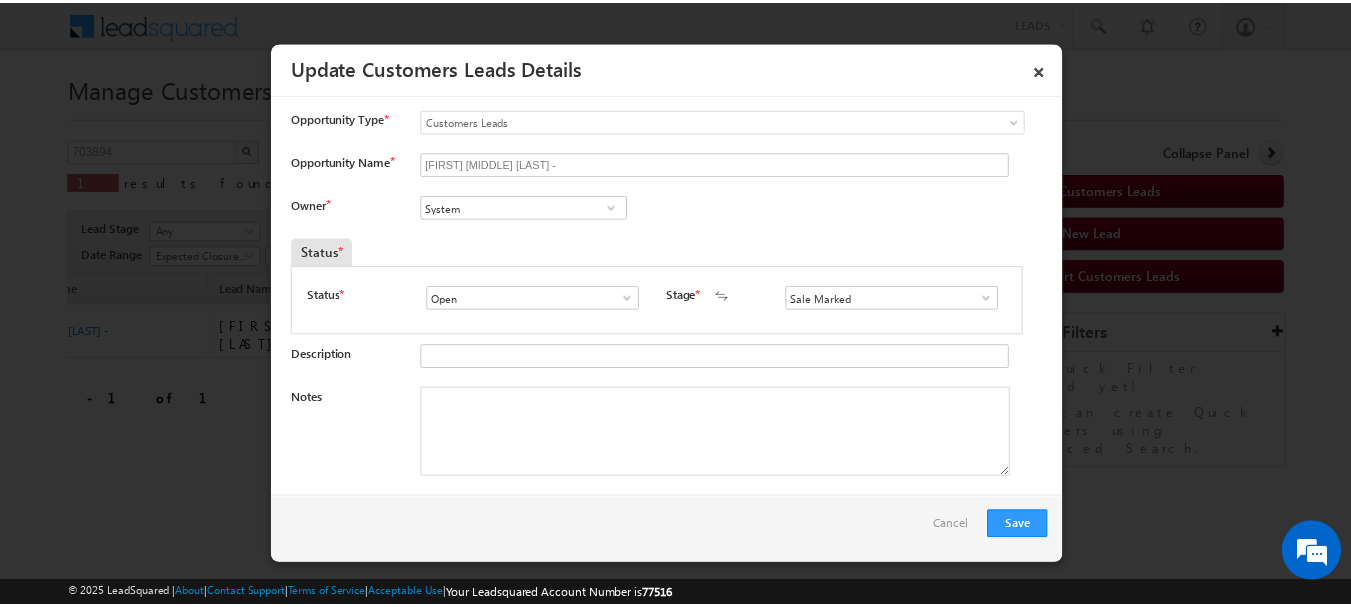 scroll, scrollTop: 0, scrollLeft: 0, axis: both 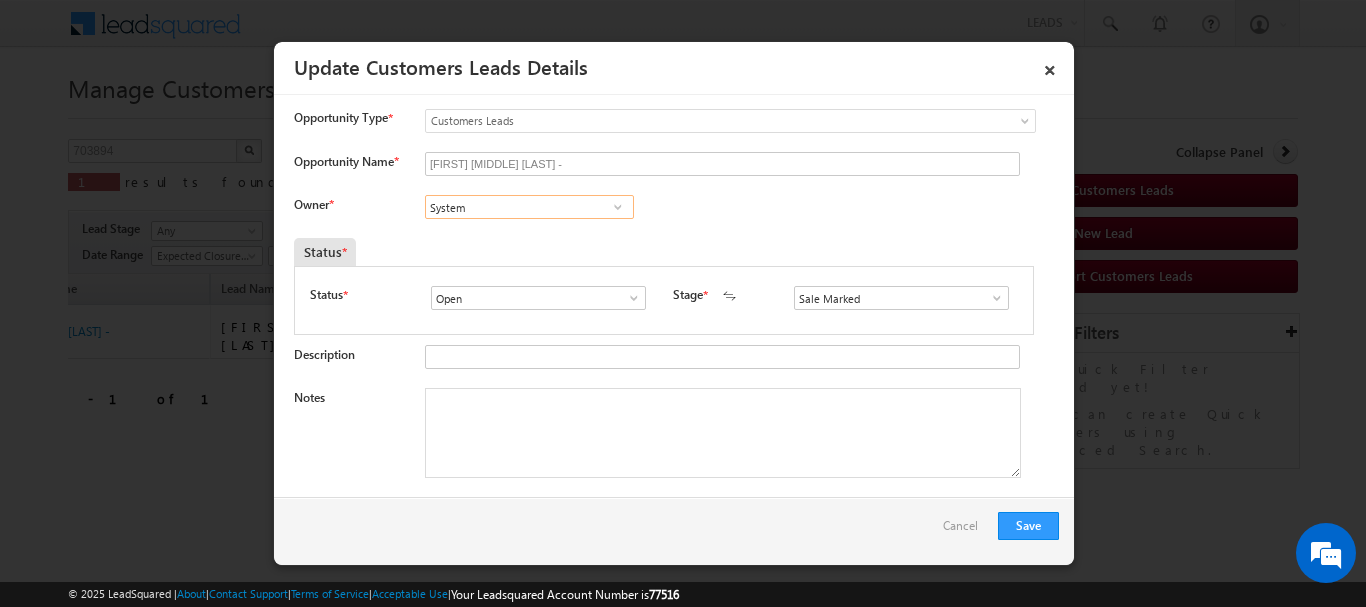 click on "System" at bounding box center (529, 207) 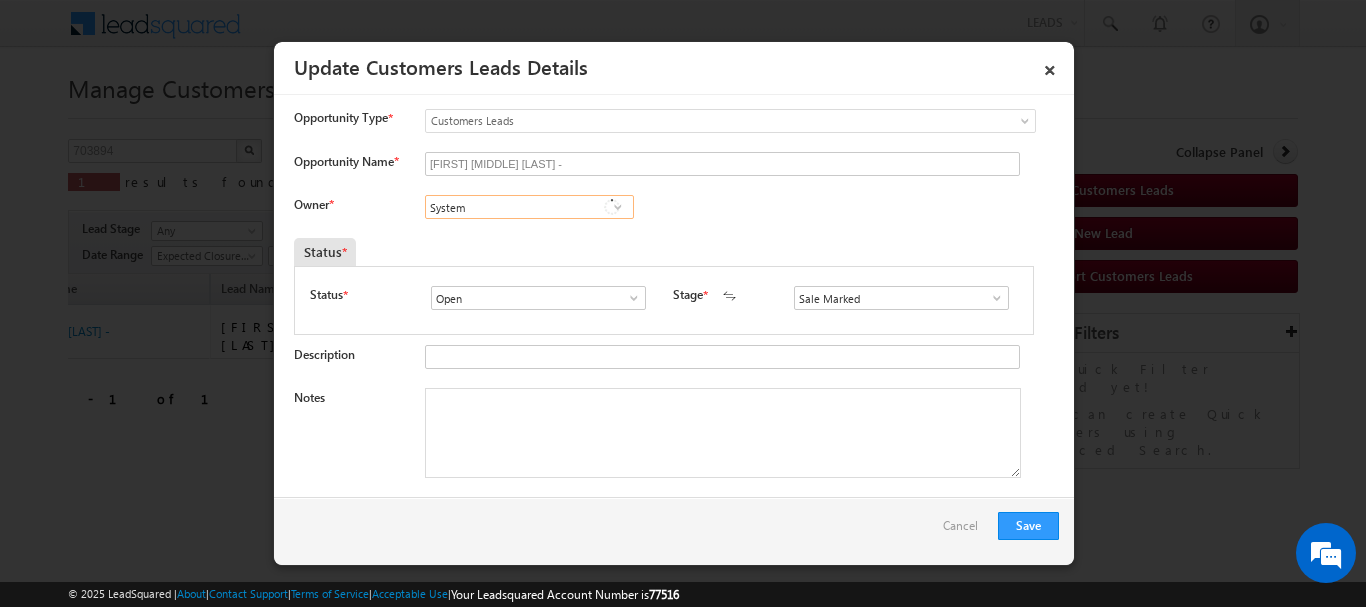 paste on "[EMAIL]" 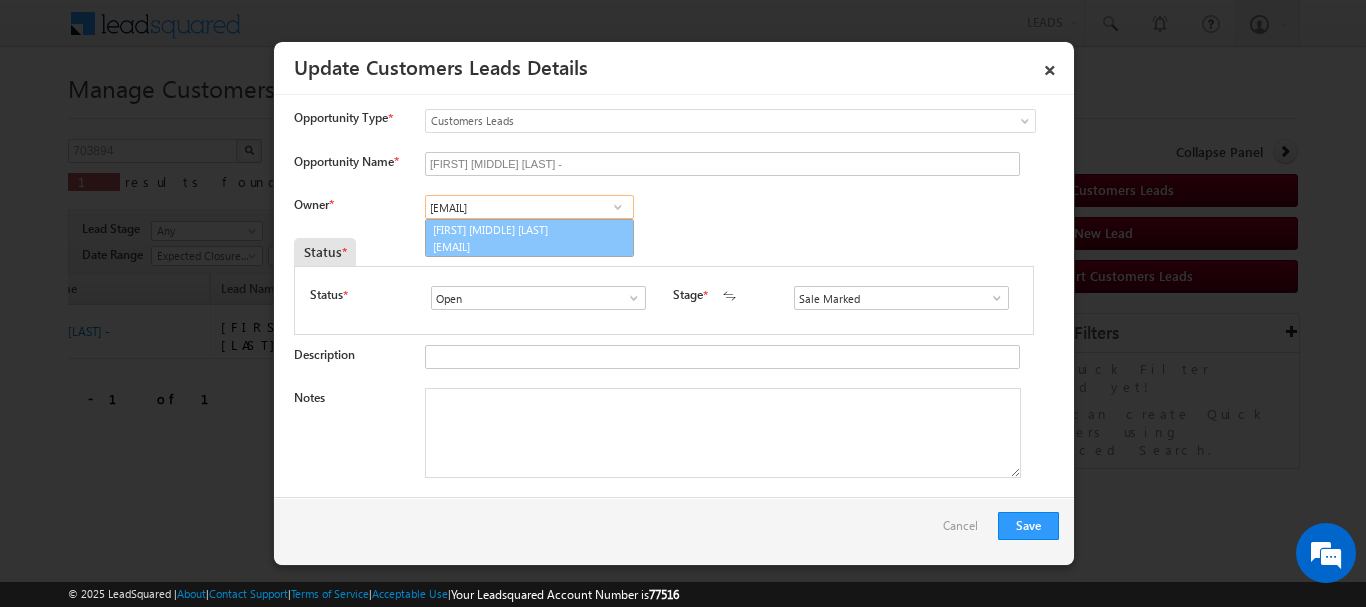 click on "[EMAIL]" at bounding box center (523, 246) 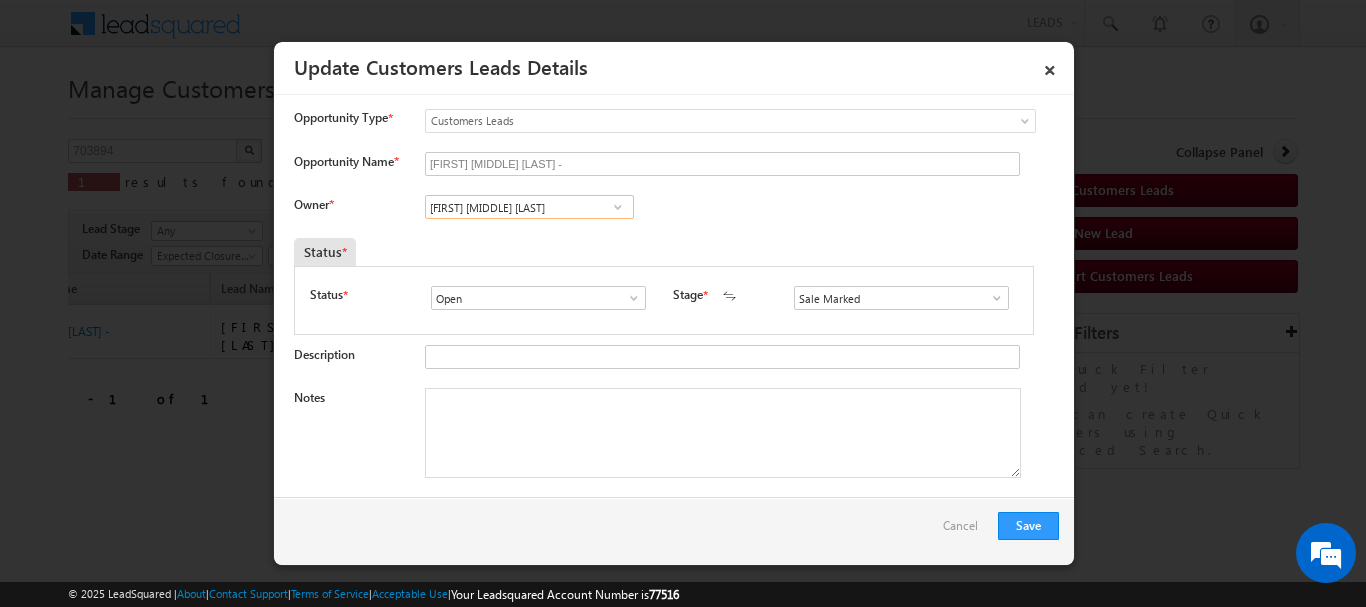 type on "[FIRST] [MIDDLE] [LAST]" 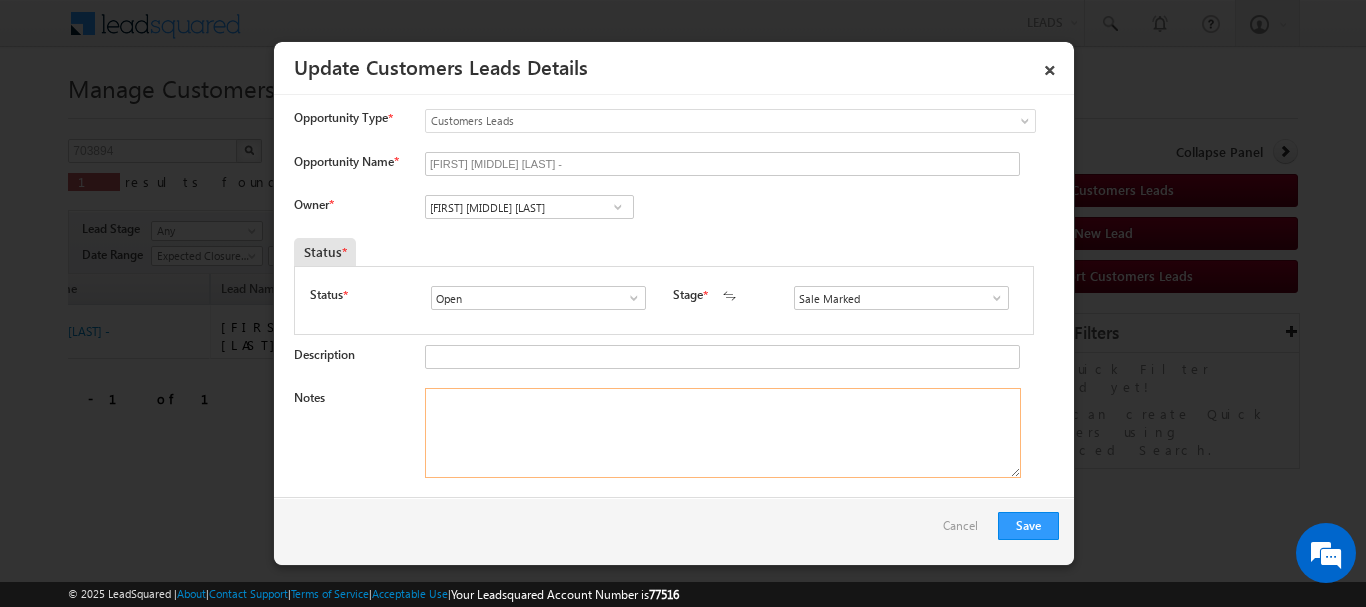 click on "Notes" at bounding box center [723, 433] 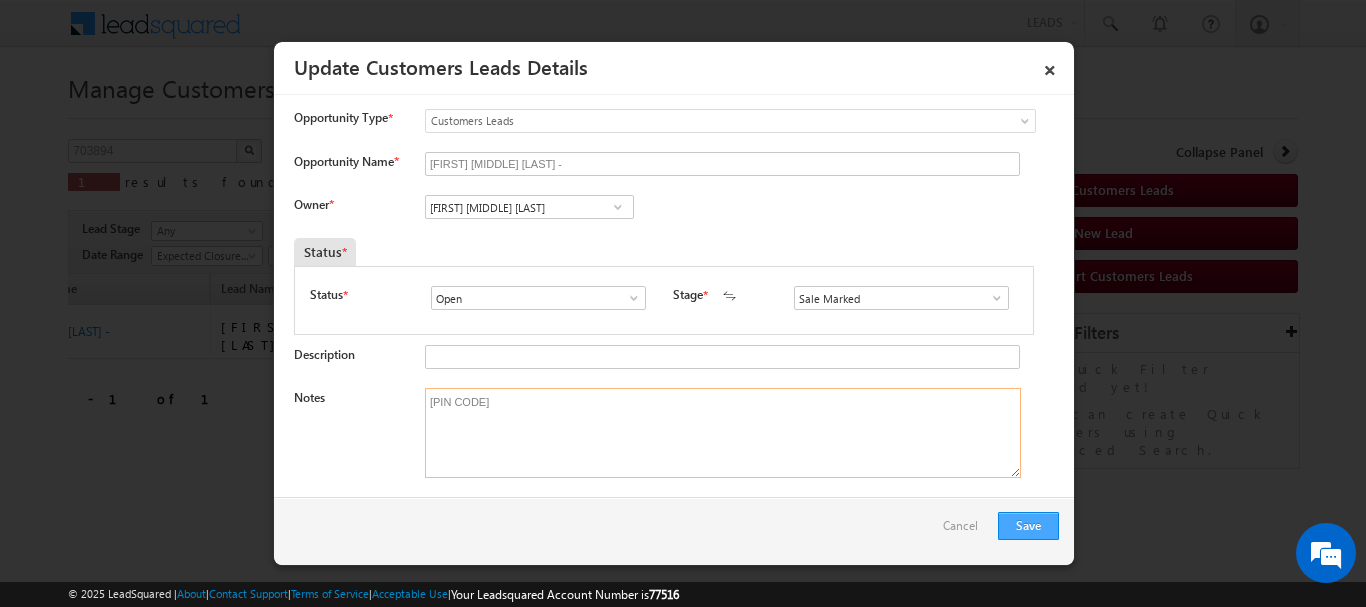 type on "[PIN CODE]" 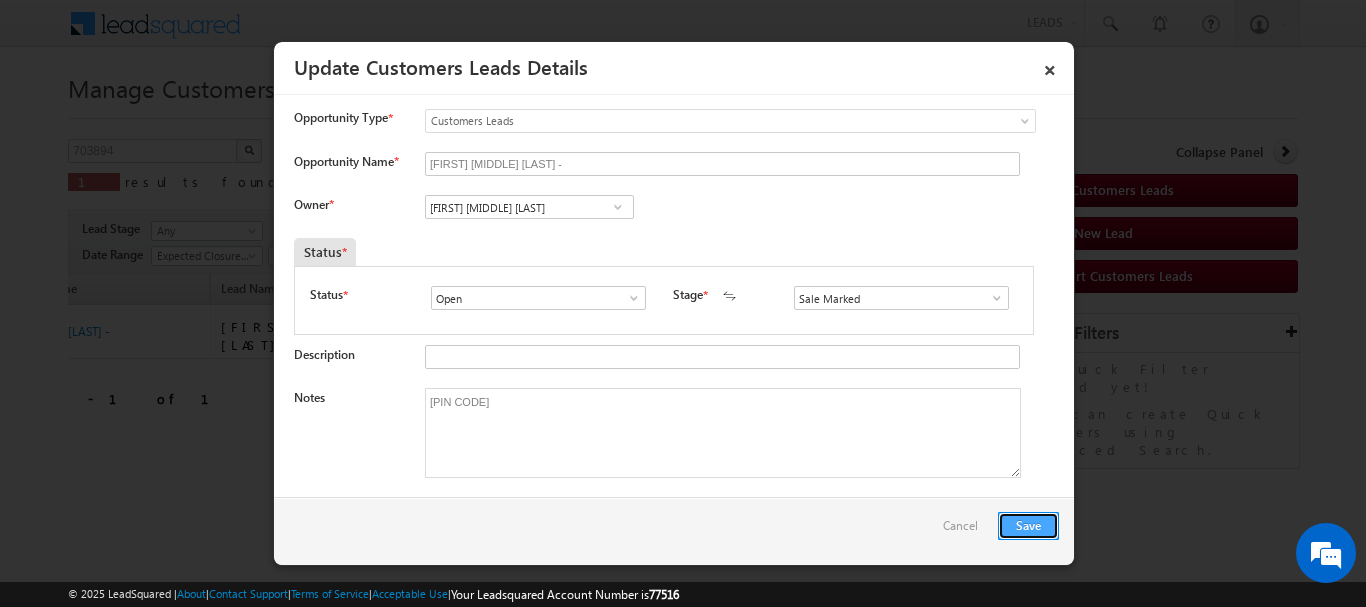 click on "Save" at bounding box center [1028, 526] 